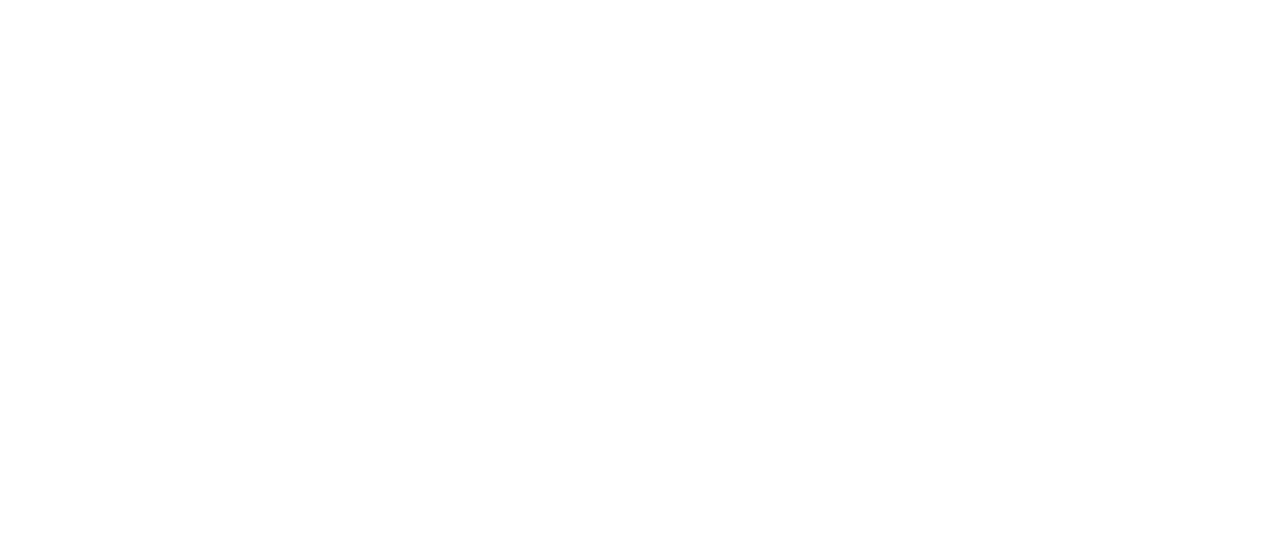 scroll, scrollTop: 0, scrollLeft: 0, axis: both 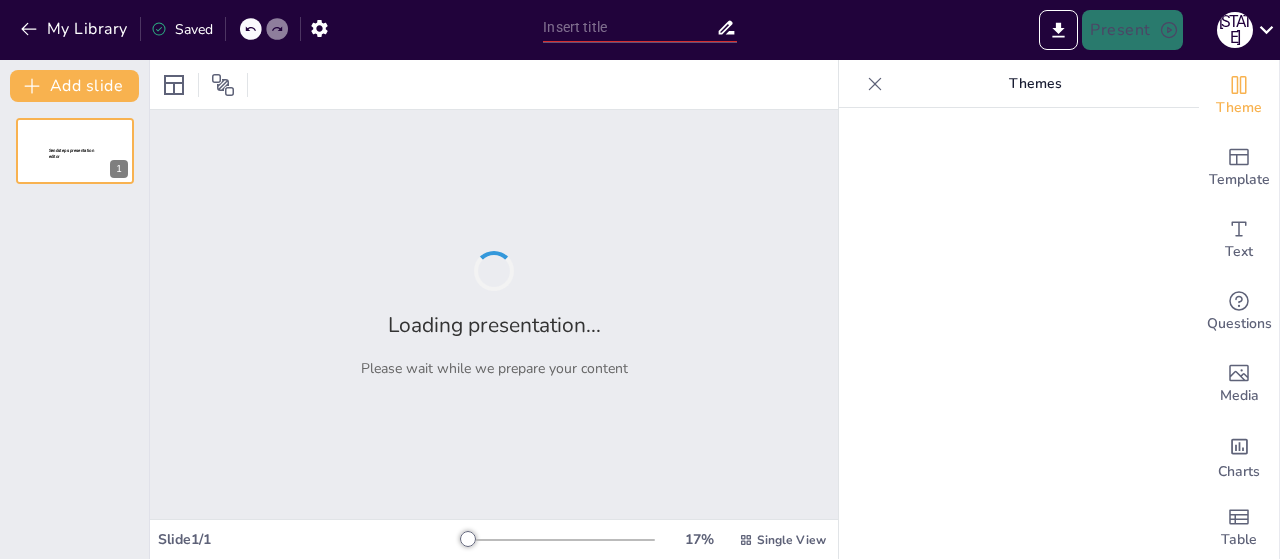 type on "Comidas Ticas: Sabor, Sazón y un Toque de Locura" 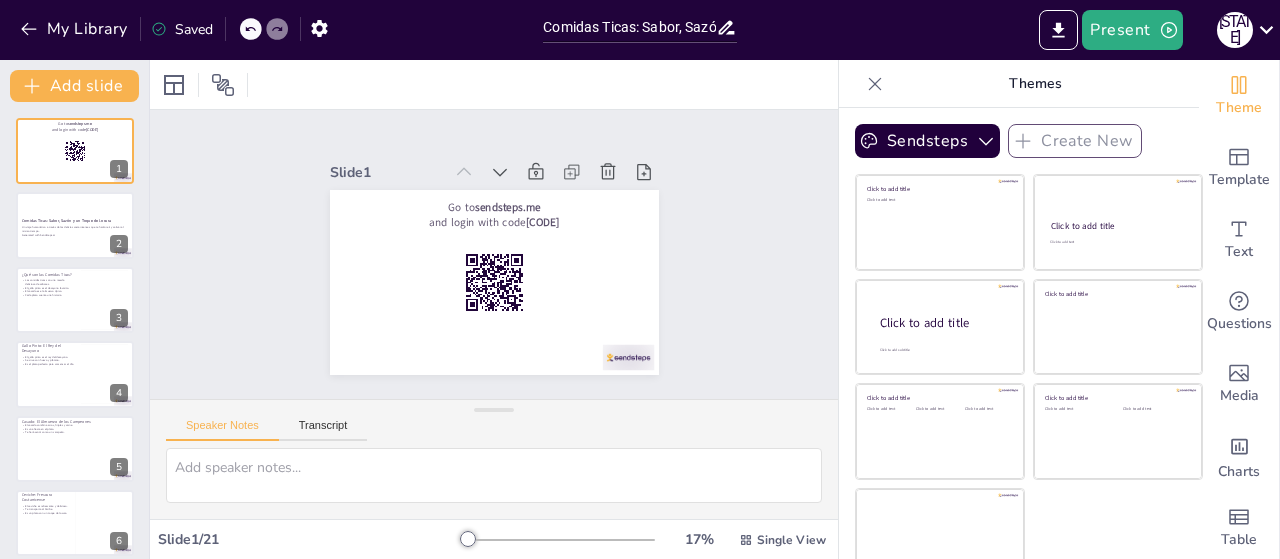 checkbox on "true" 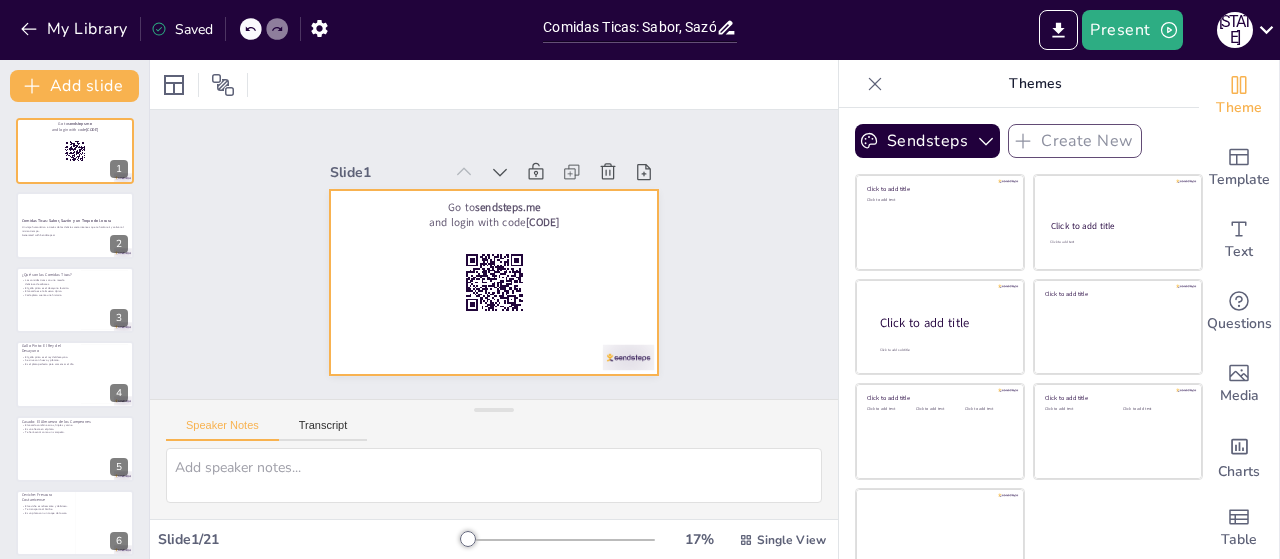 checkbox on "true" 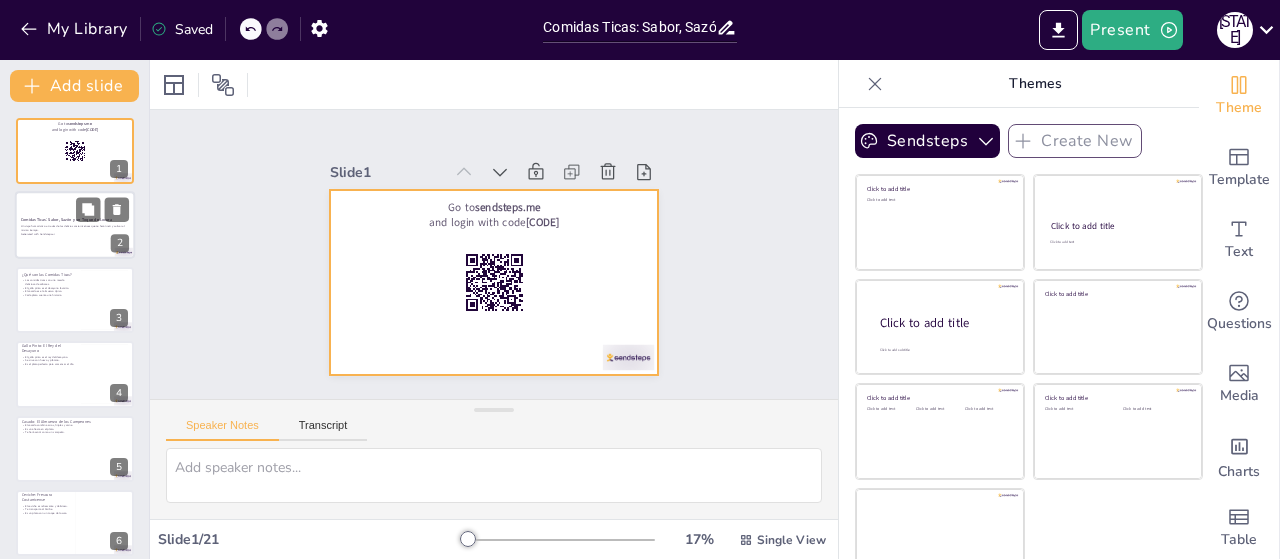 checkbox on "true" 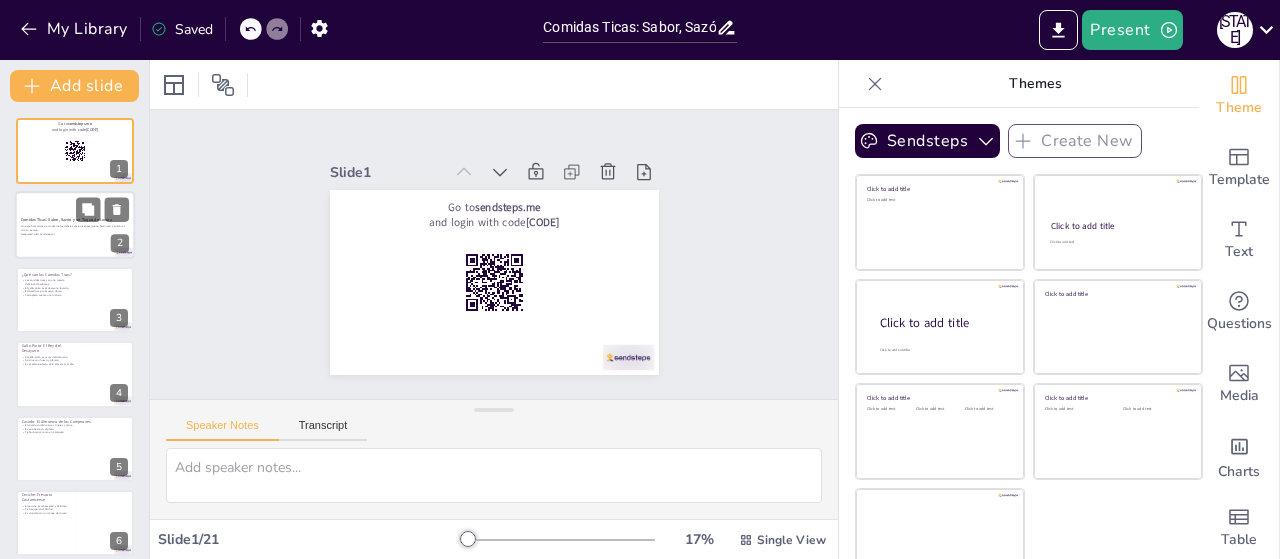 checkbox on "true" 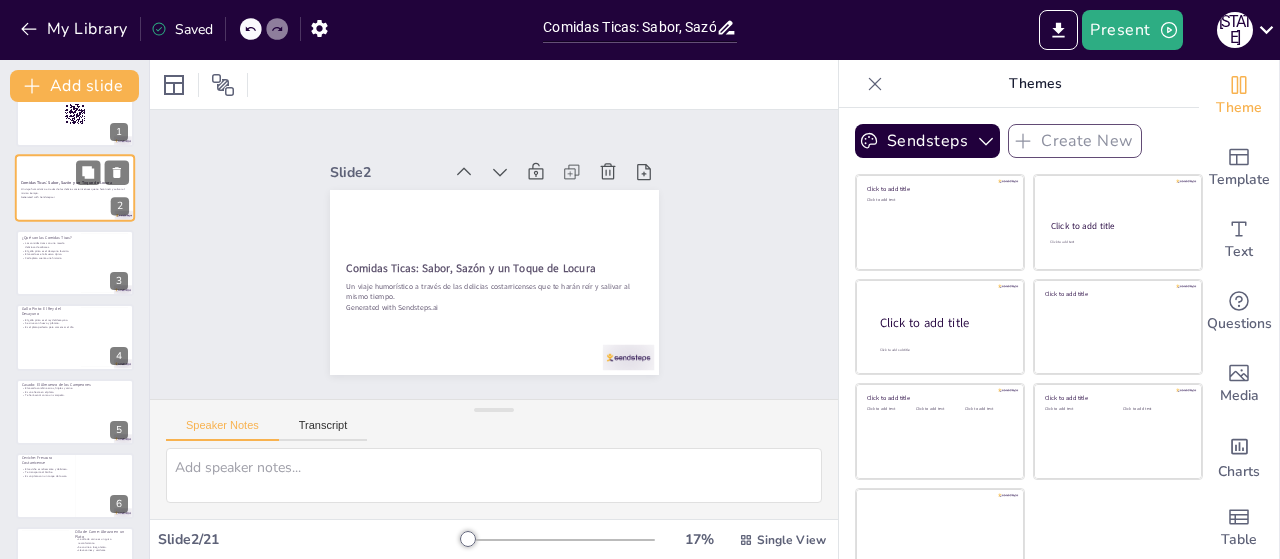 checkbox on "true" 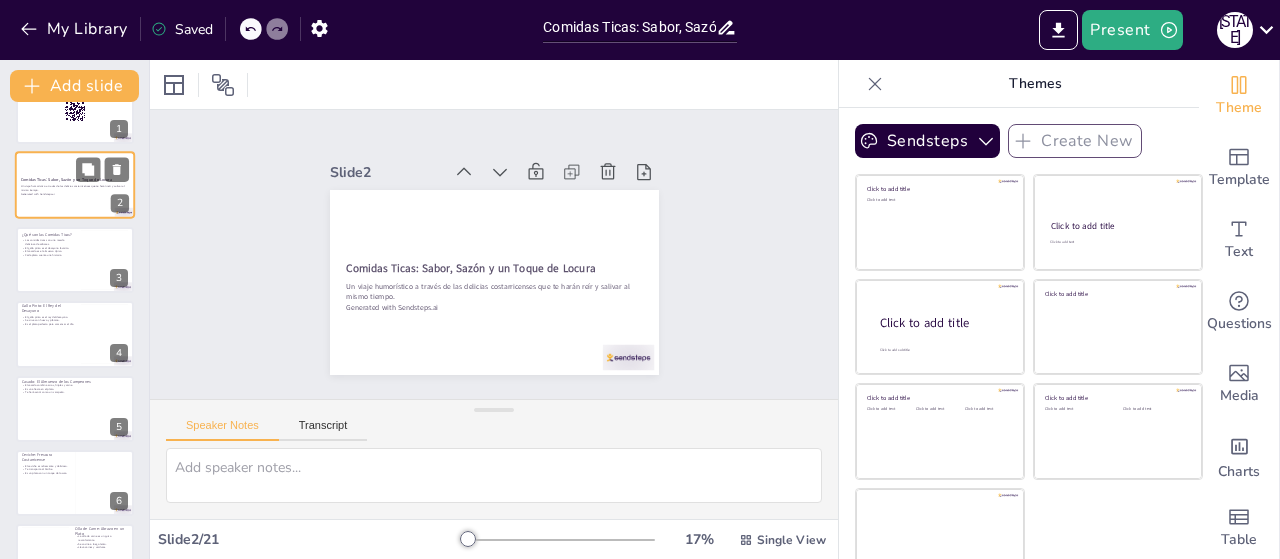 scroll, scrollTop: 80, scrollLeft: 0, axis: vertical 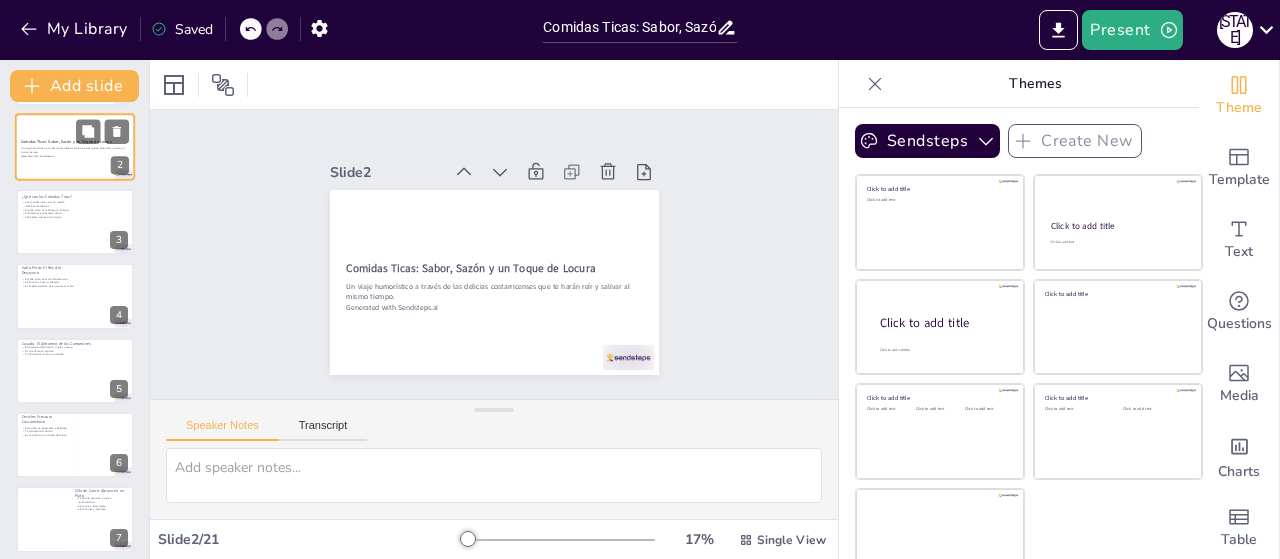 checkbox on "true" 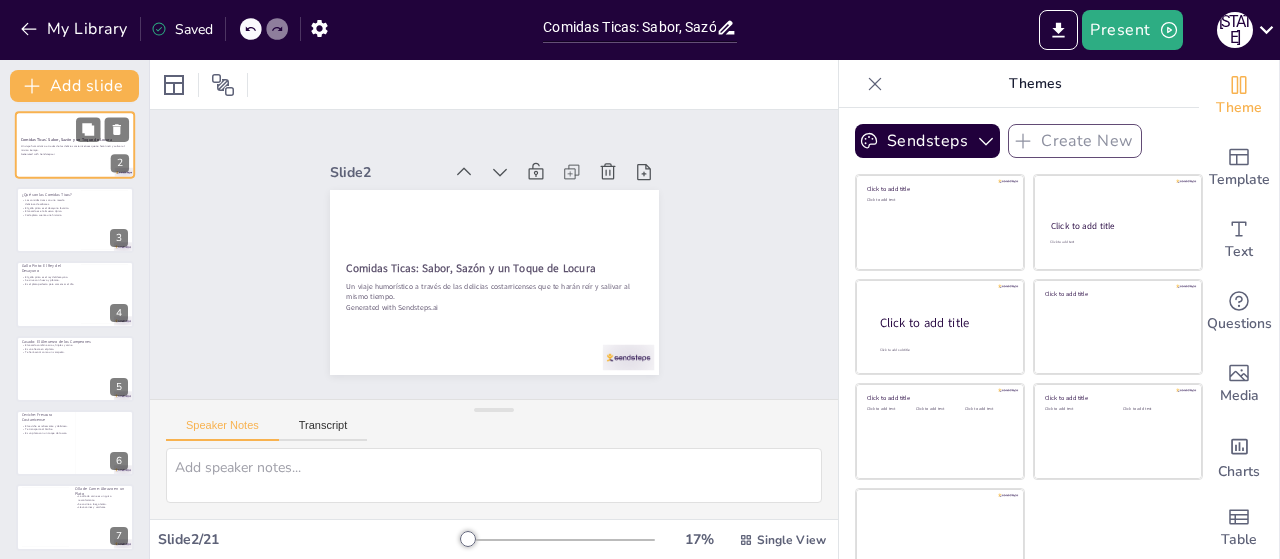 click at bounding box center (75, 220) 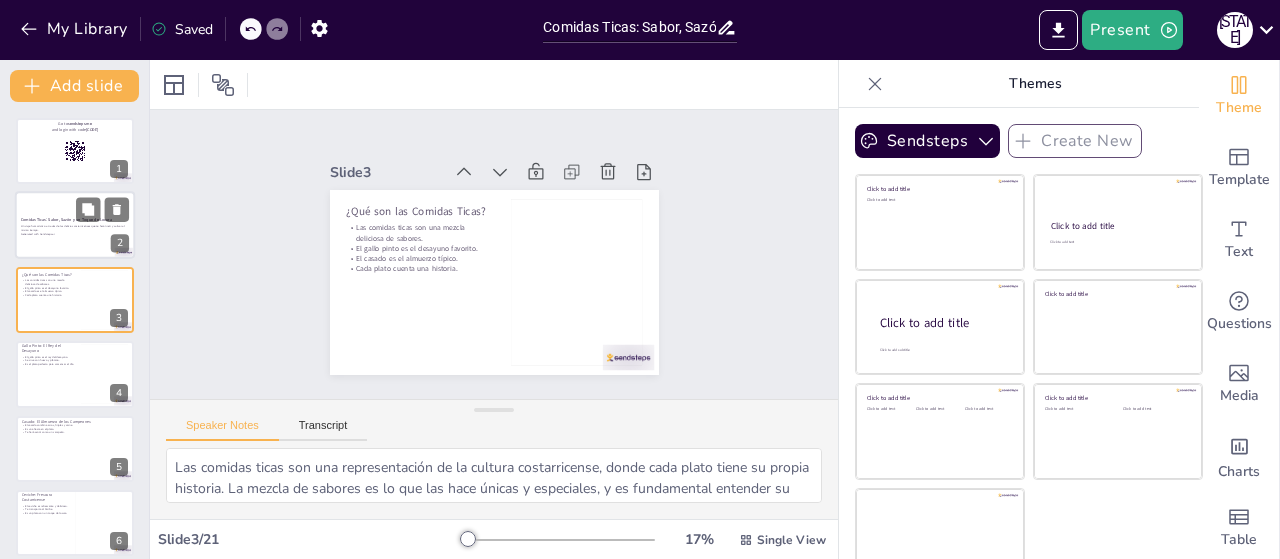 scroll, scrollTop: 40, scrollLeft: 0, axis: vertical 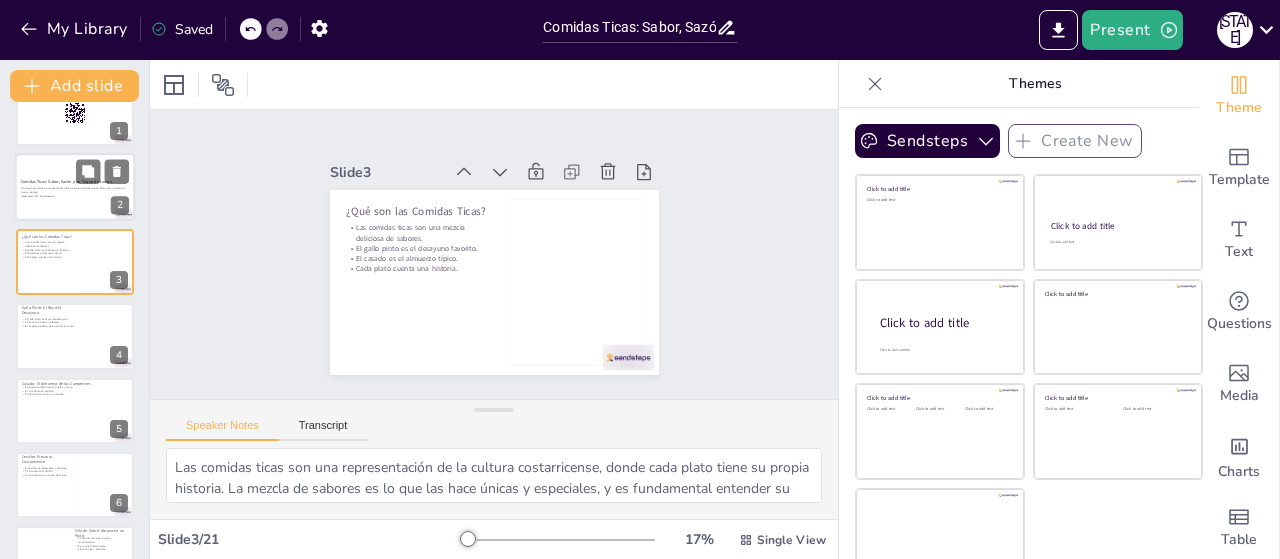 checkbox on "true" 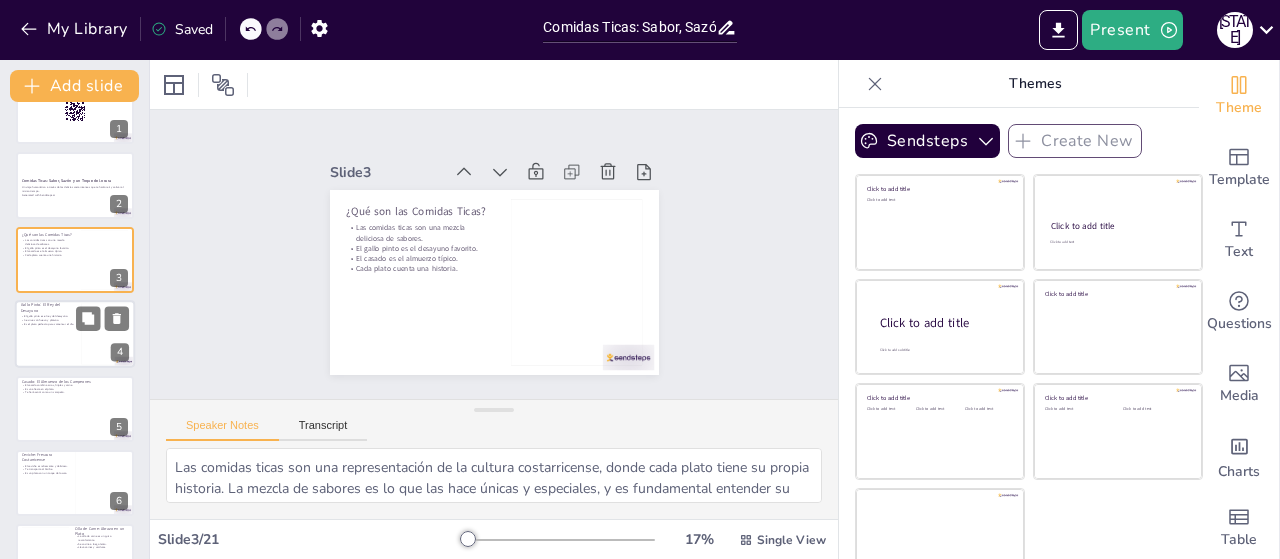 checkbox on "true" 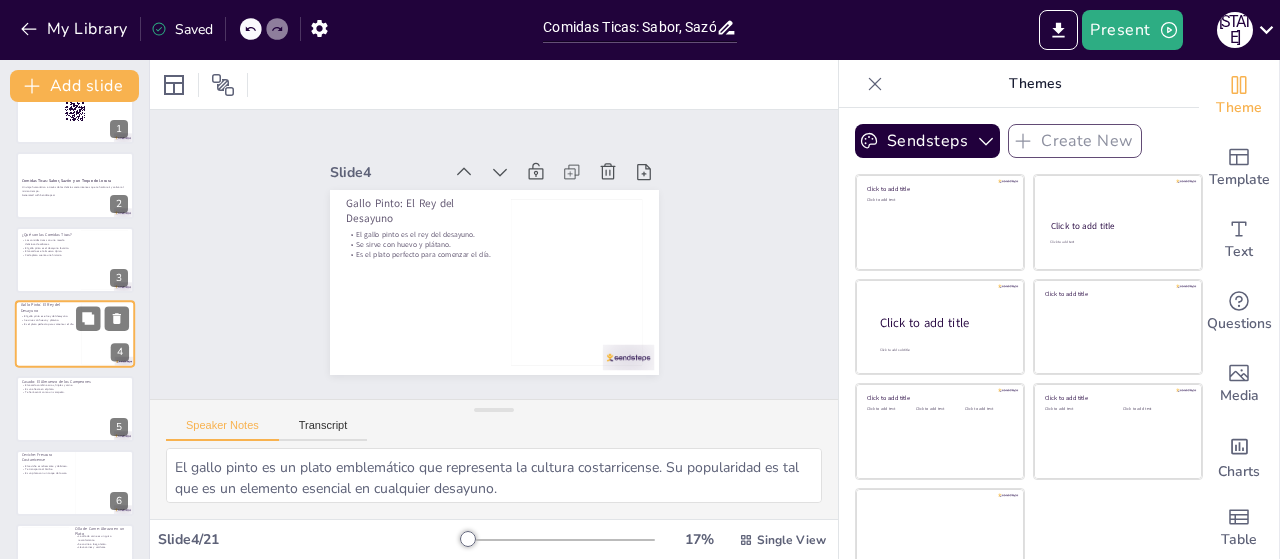 scroll, scrollTop: 44, scrollLeft: 0, axis: vertical 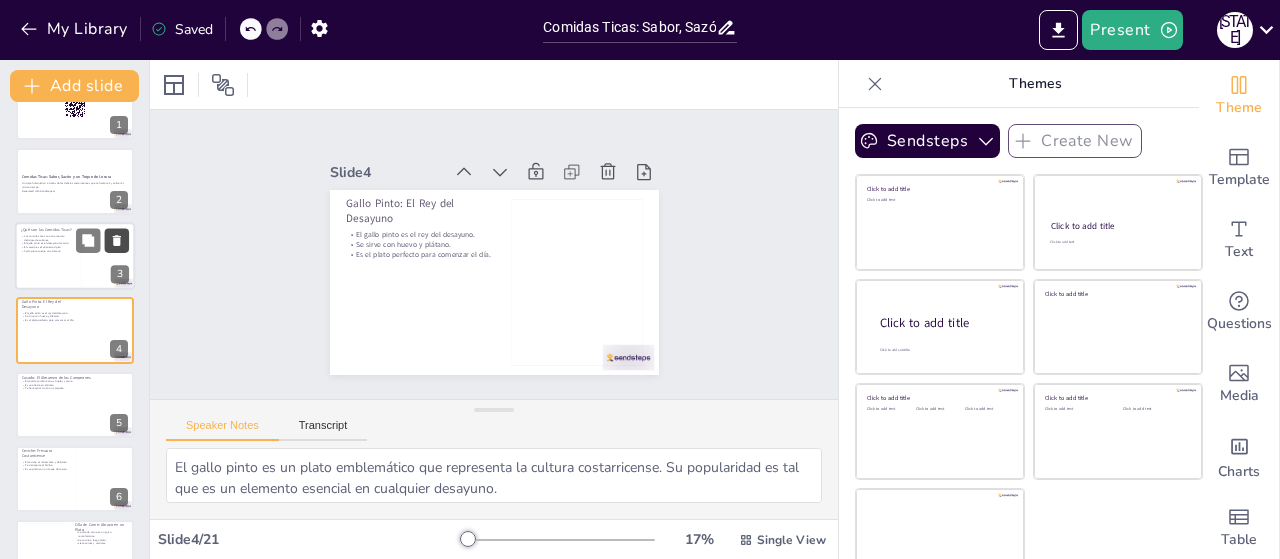 checkbox on "true" 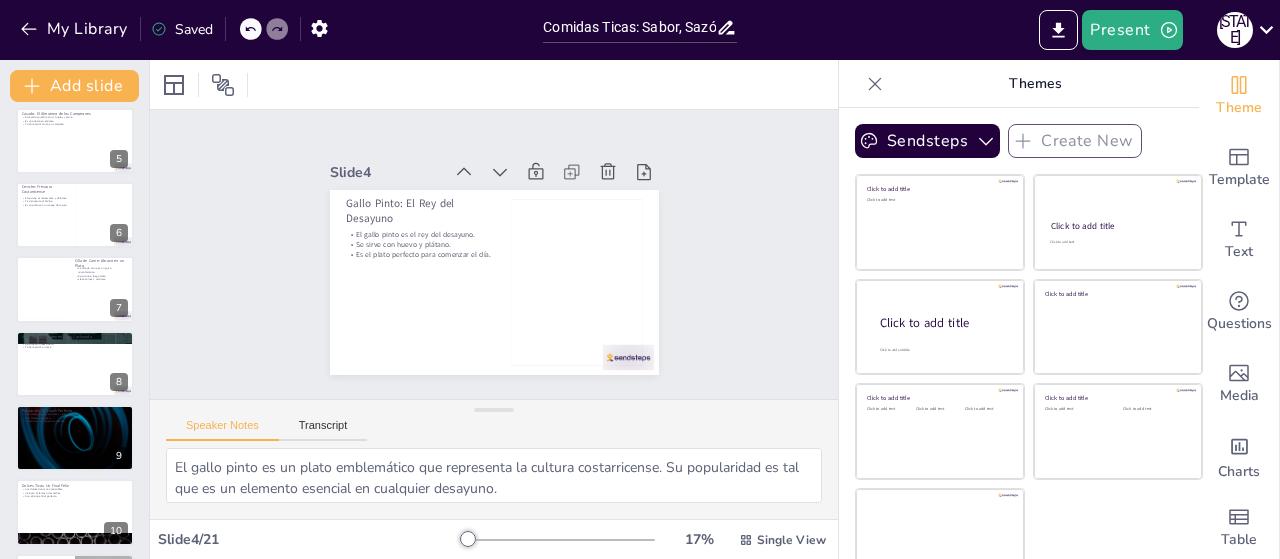 scroll, scrollTop: 326, scrollLeft: 0, axis: vertical 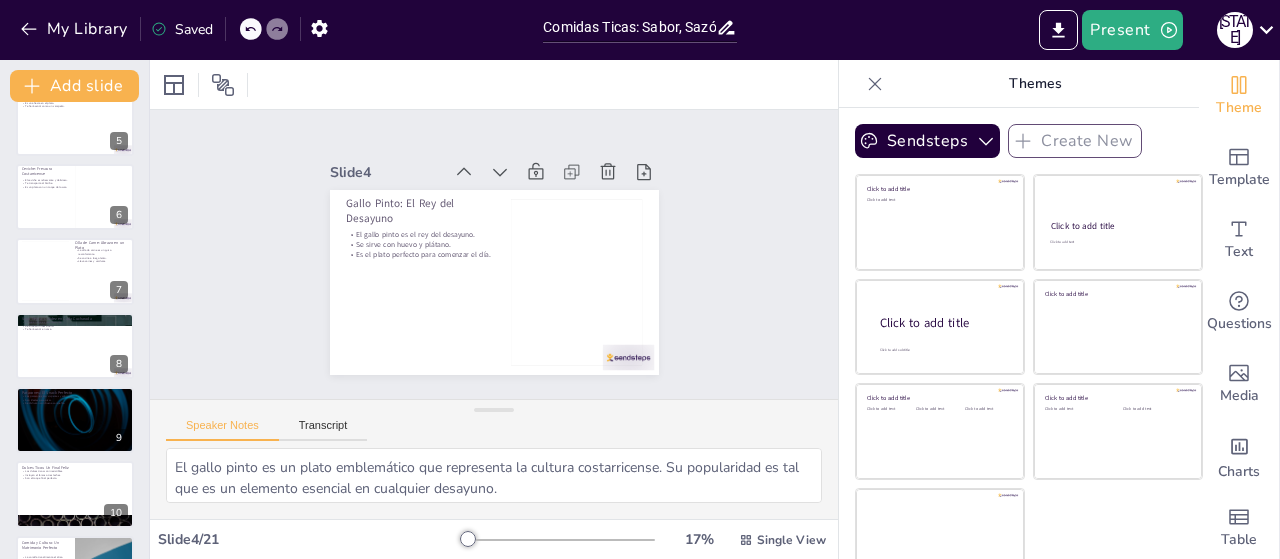 checkbox on "true" 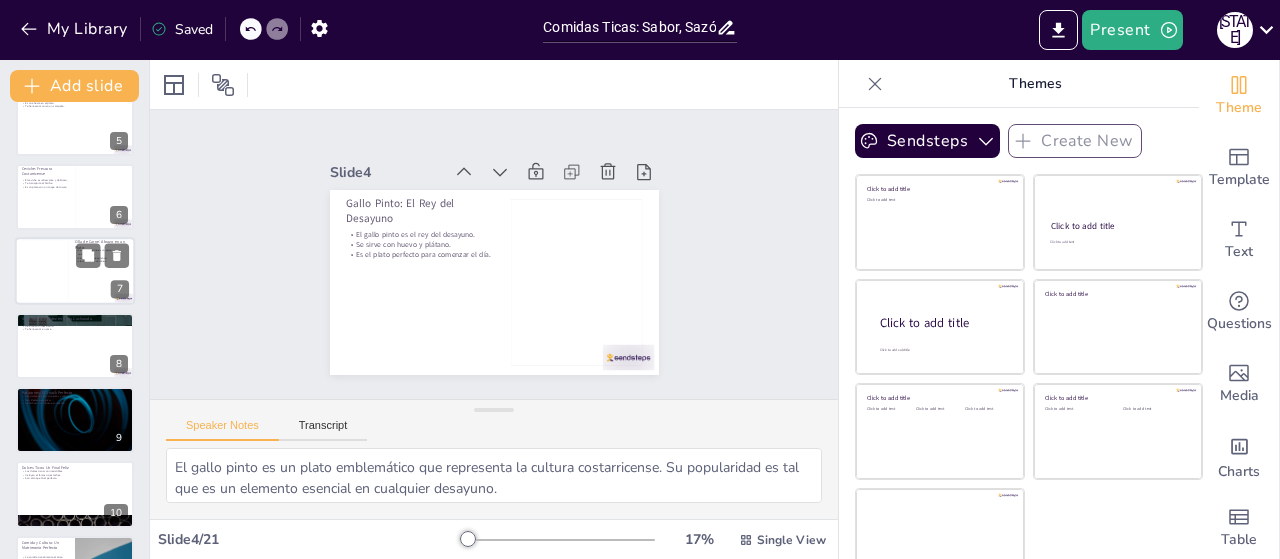 checkbox on "true" 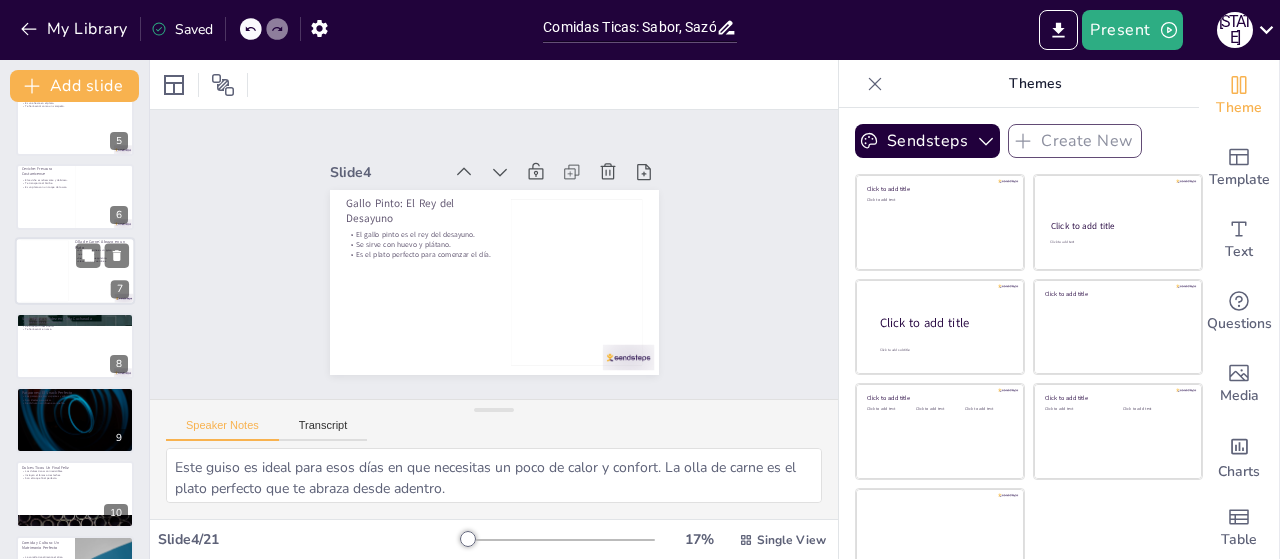 scroll, scrollTop: 266, scrollLeft: 0, axis: vertical 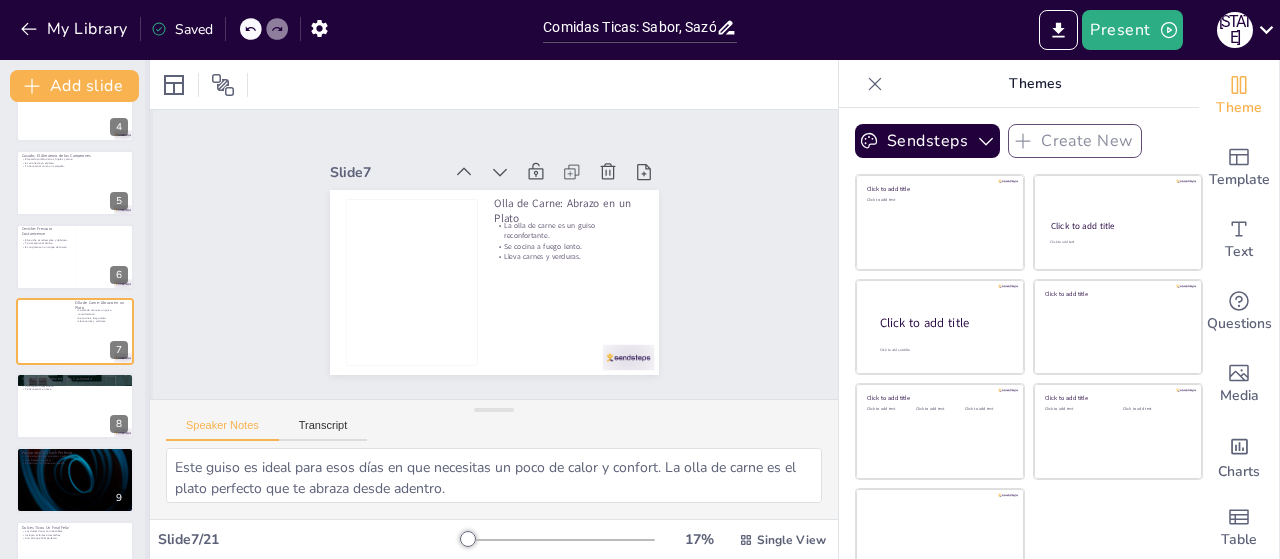 checkbox on "true" 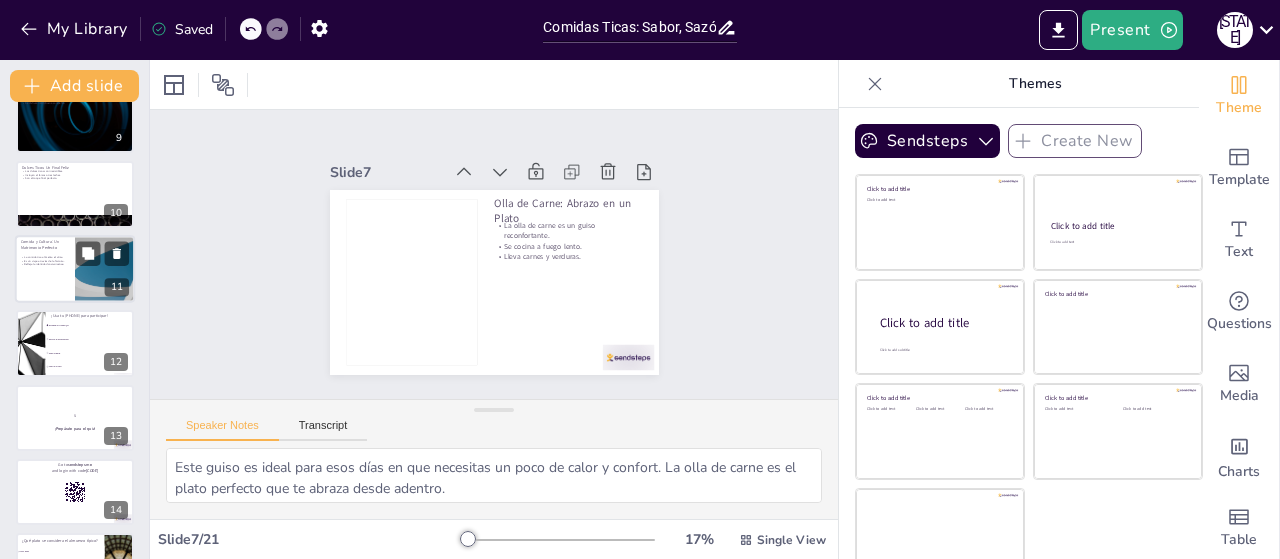 checkbox on "true" 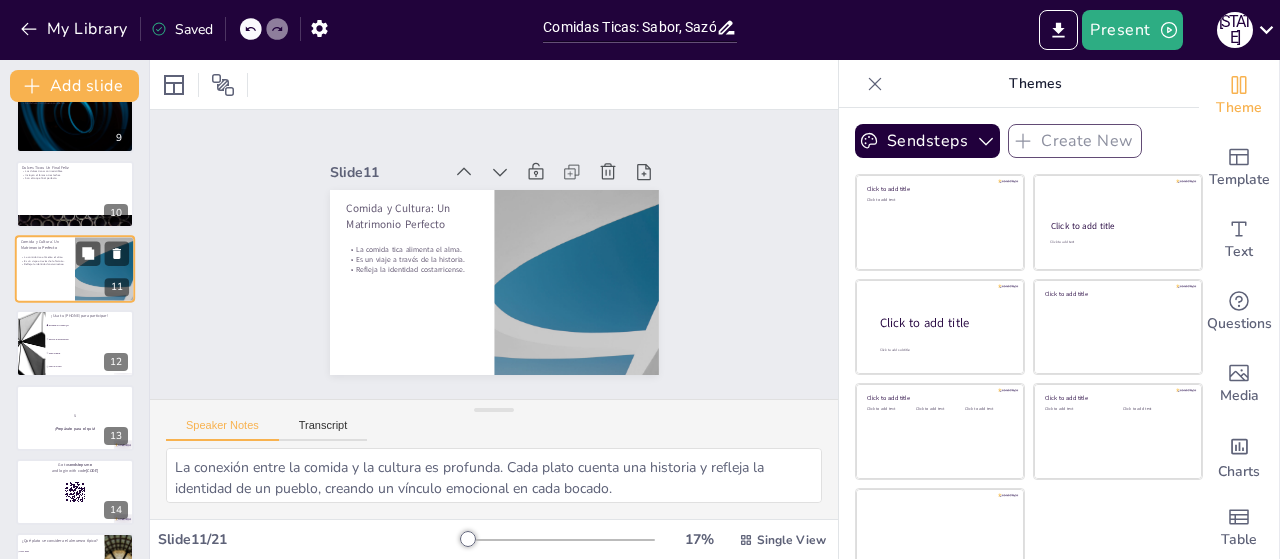 scroll, scrollTop: 564, scrollLeft: 0, axis: vertical 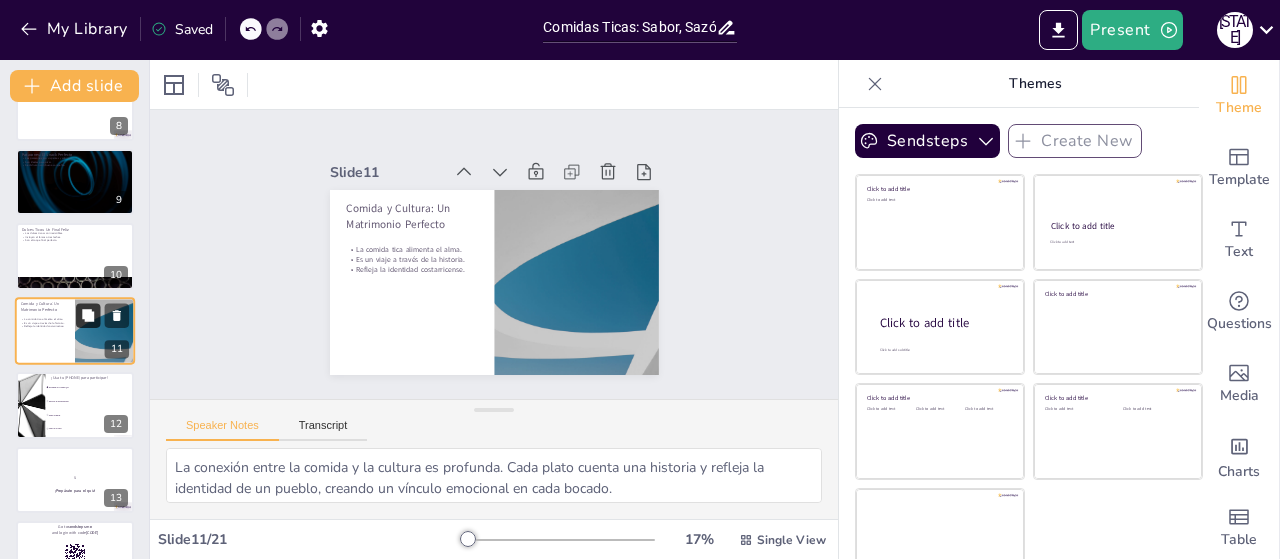 checkbox on "true" 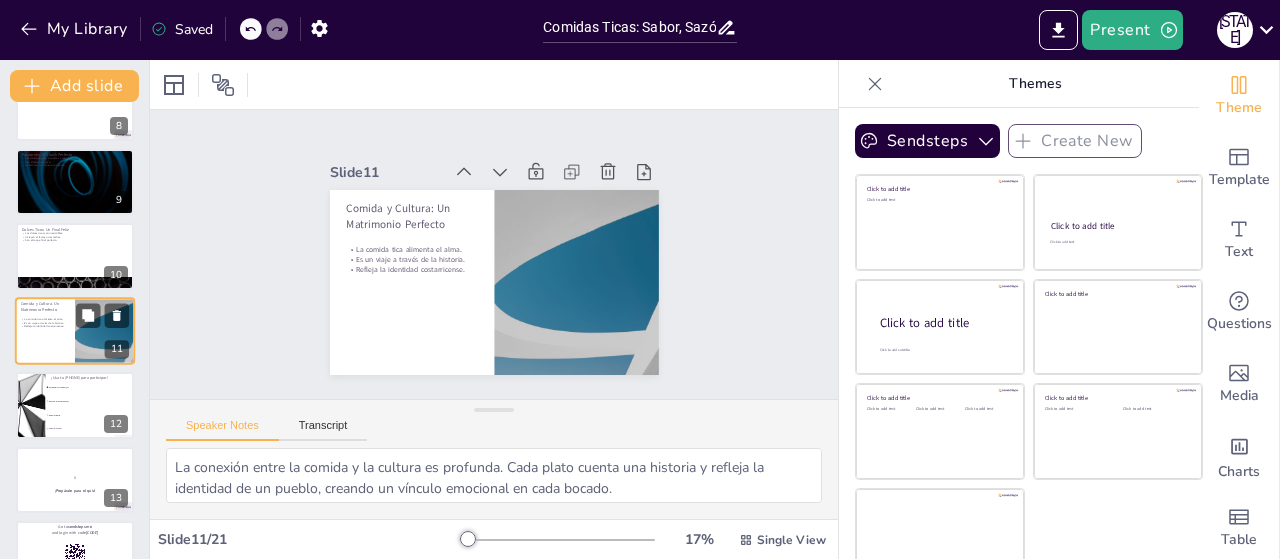checkbox on "true" 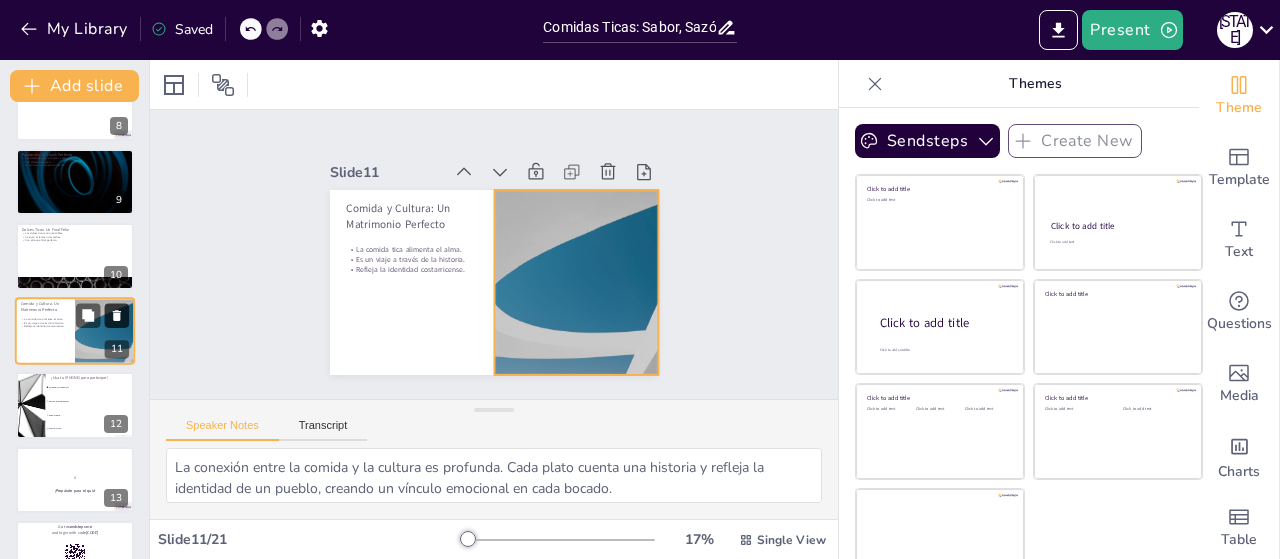 checkbox on "true" 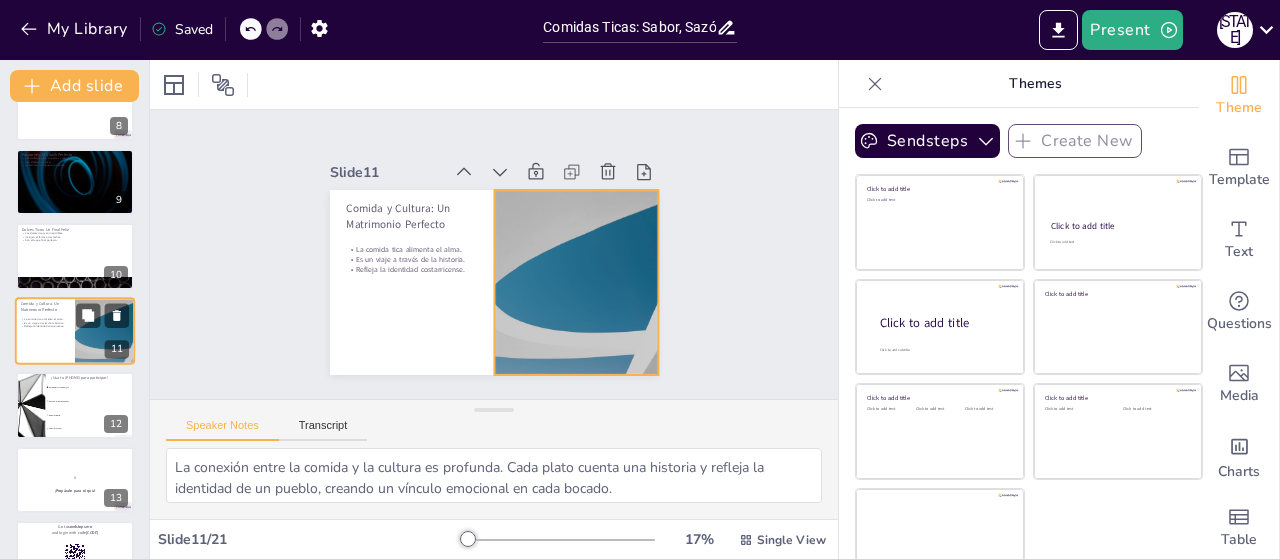 checkbox on "true" 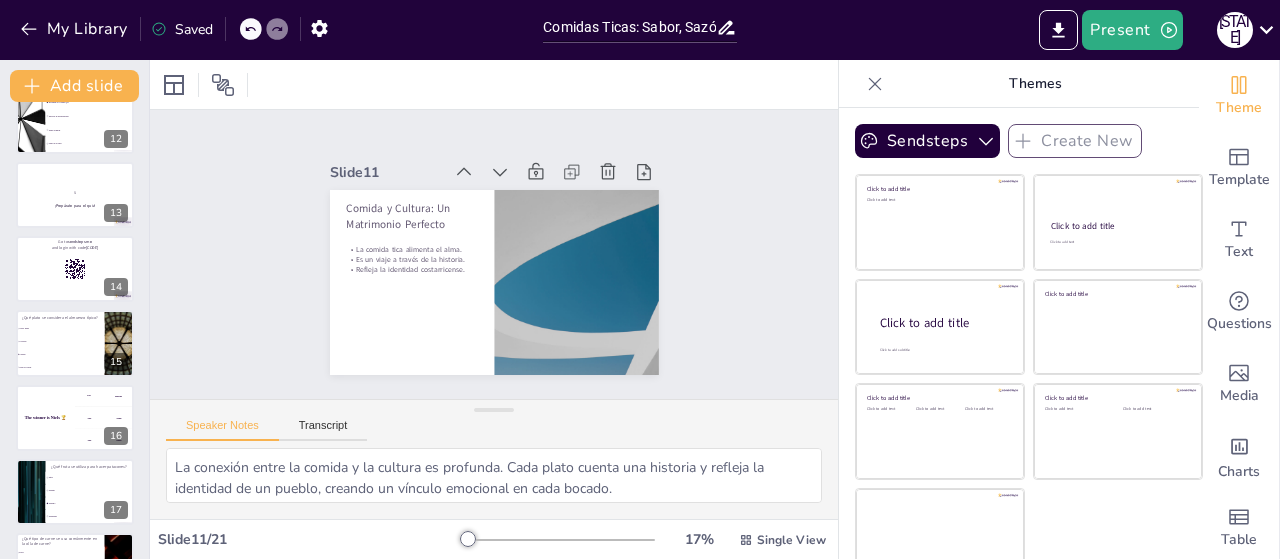 scroll, scrollTop: 940, scrollLeft: 0, axis: vertical 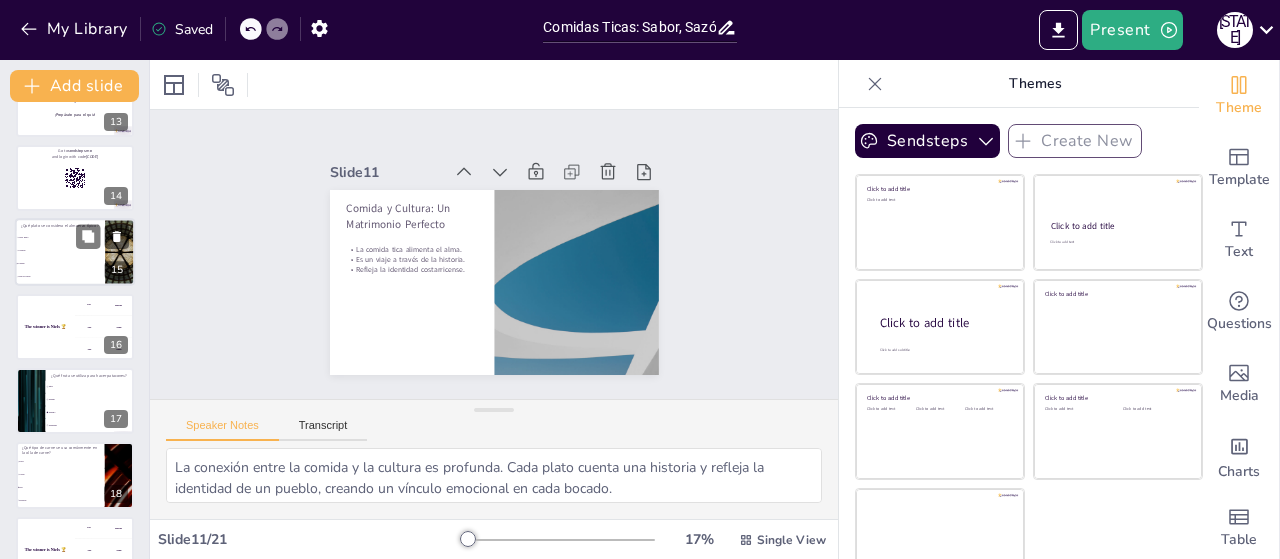 click on "Casado" at bounding box center [60, 264] 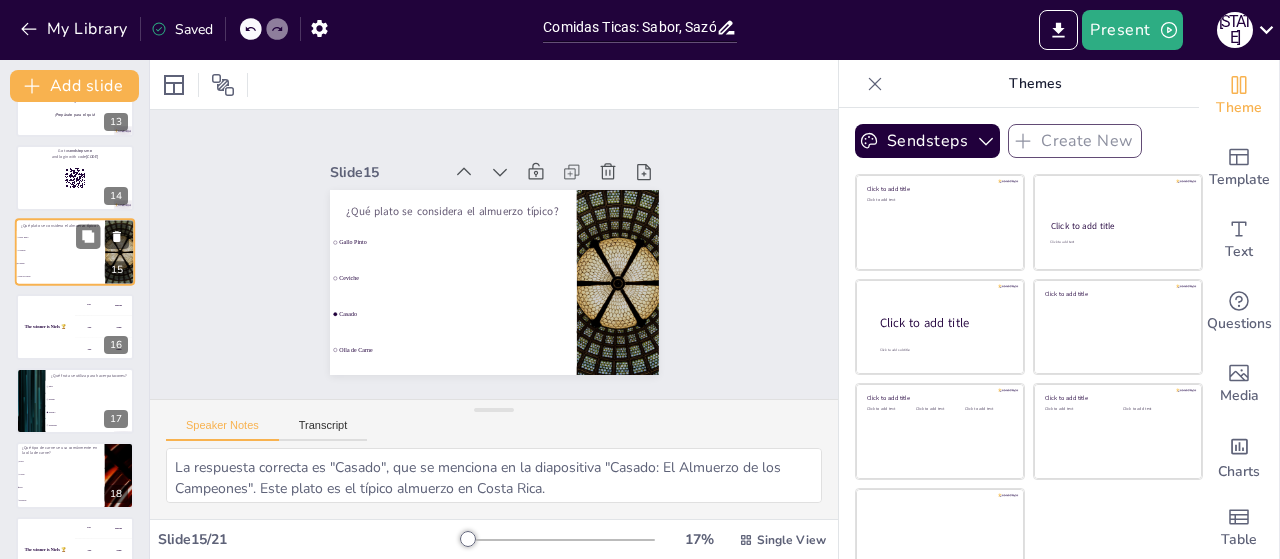 scroll, scrollTop: 862, scrollLeft: 0, axis: vertical 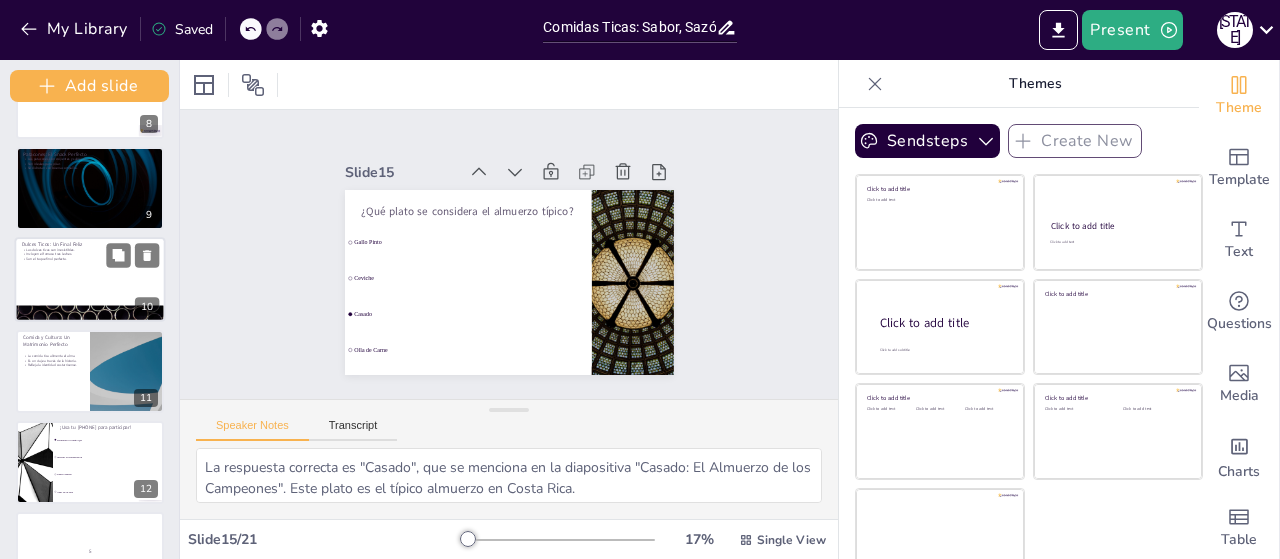 drag, startPoint x: 145, startPoint y: 344, endPoint x: 144, endPoint y: 283, distance: 61.008198 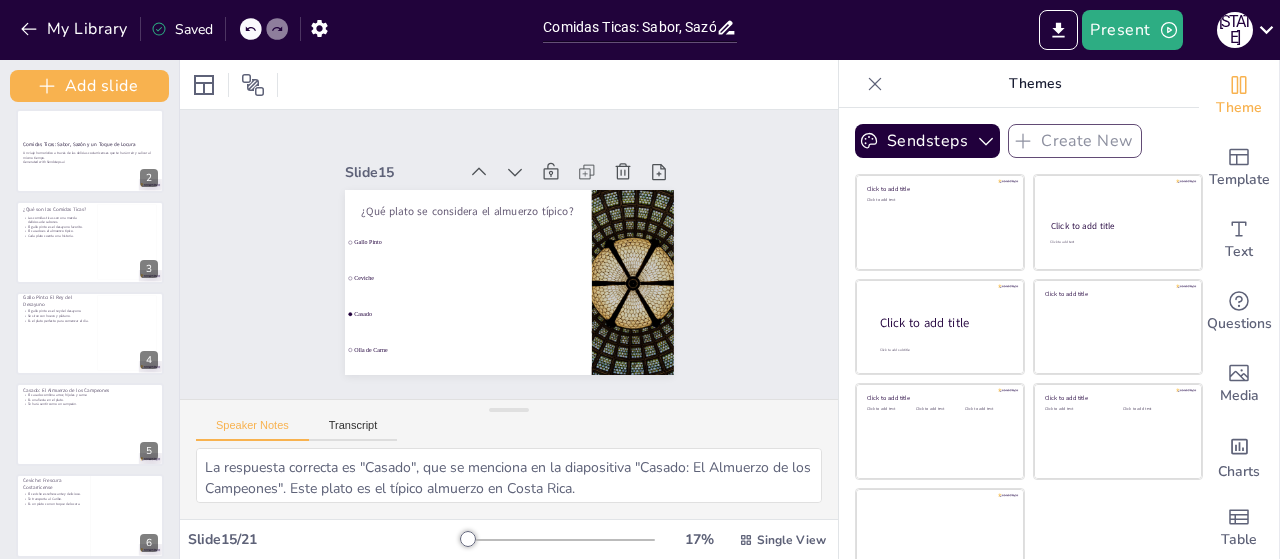 scroll, scrollTop: 0, scrollLeft: 0, axis: both 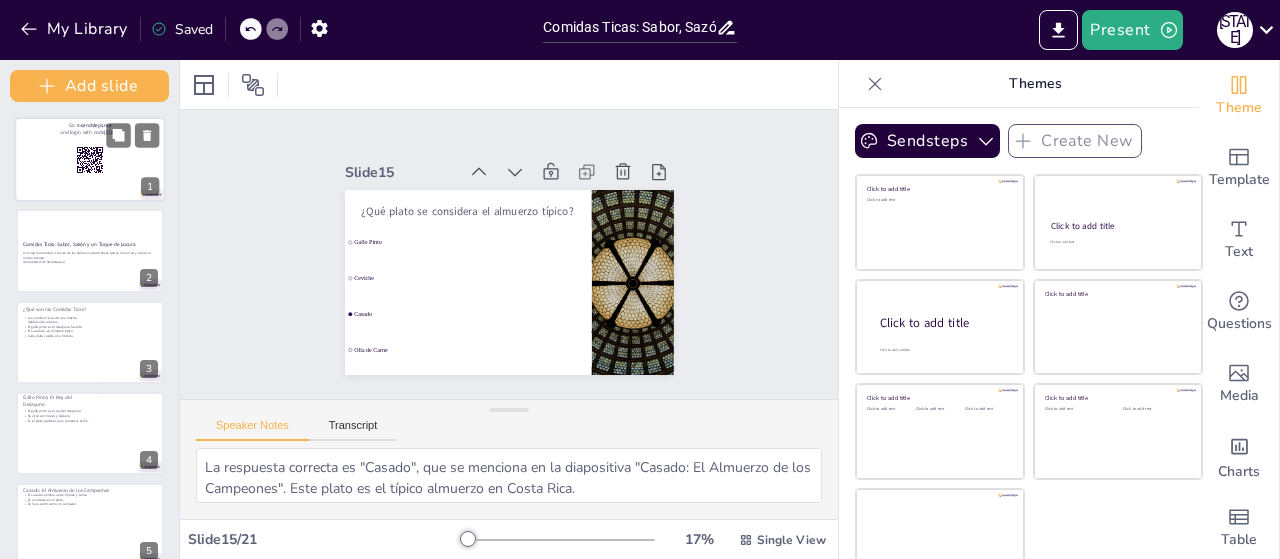 click at bounding box center (90, 159) 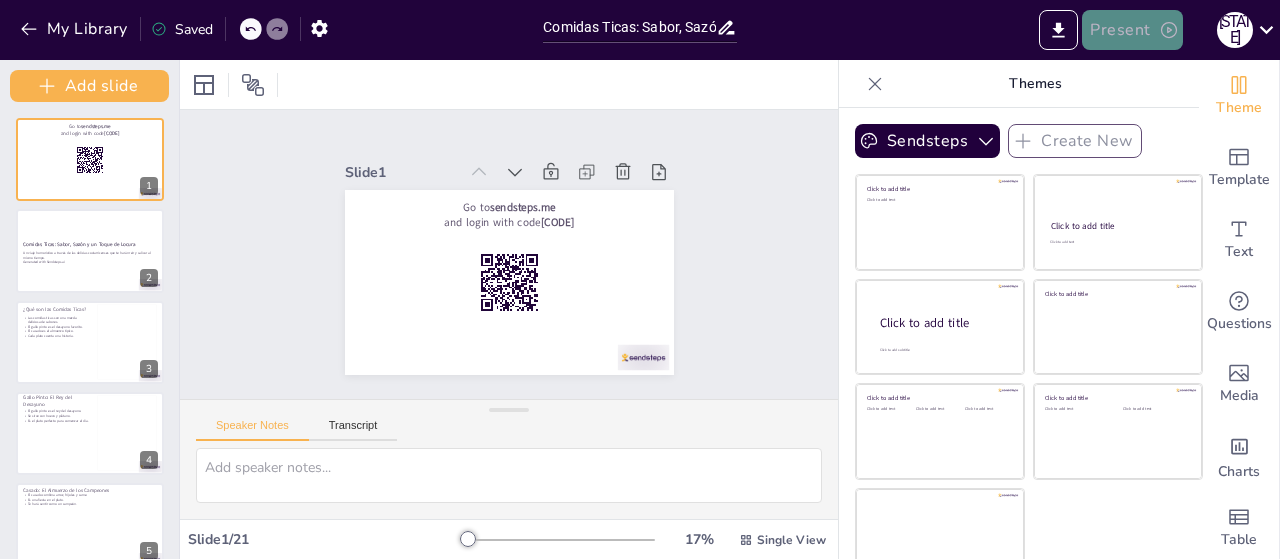 click on "Present" at bounding box center [1132, 30] 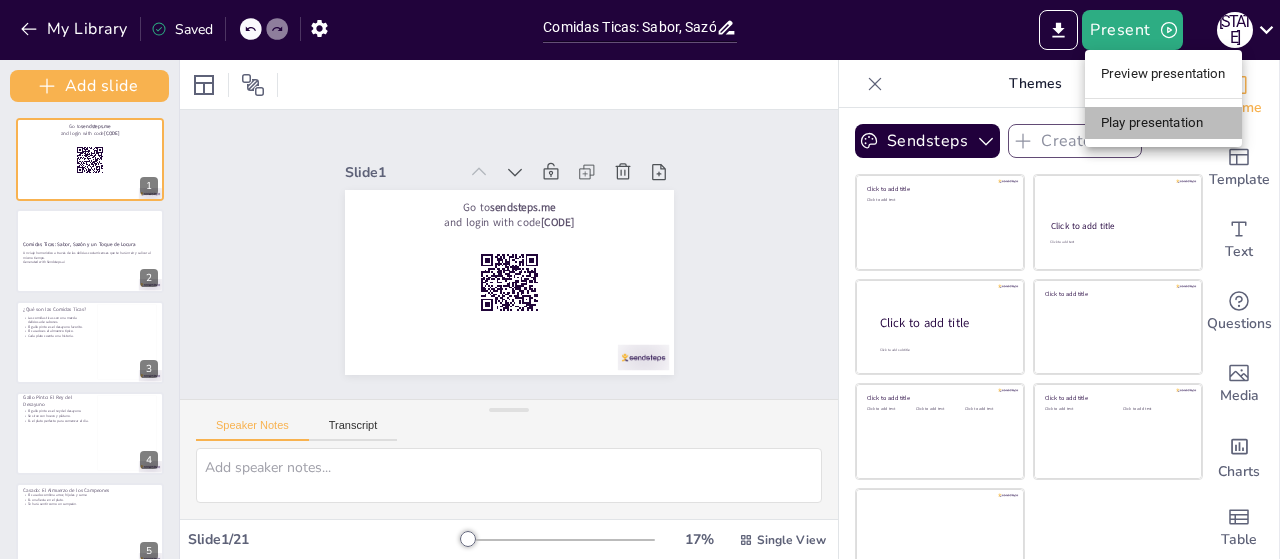 click on "Play presentation" at bounding box center (1163, 123) 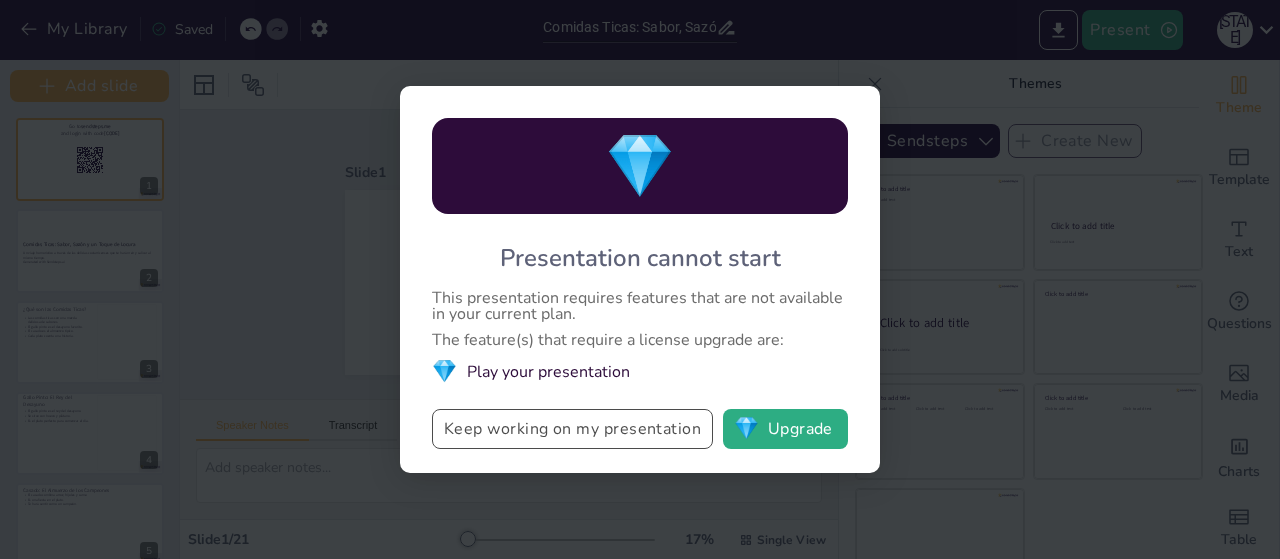 click on "Keep working on my presentation" at bounding box center [572, 429] 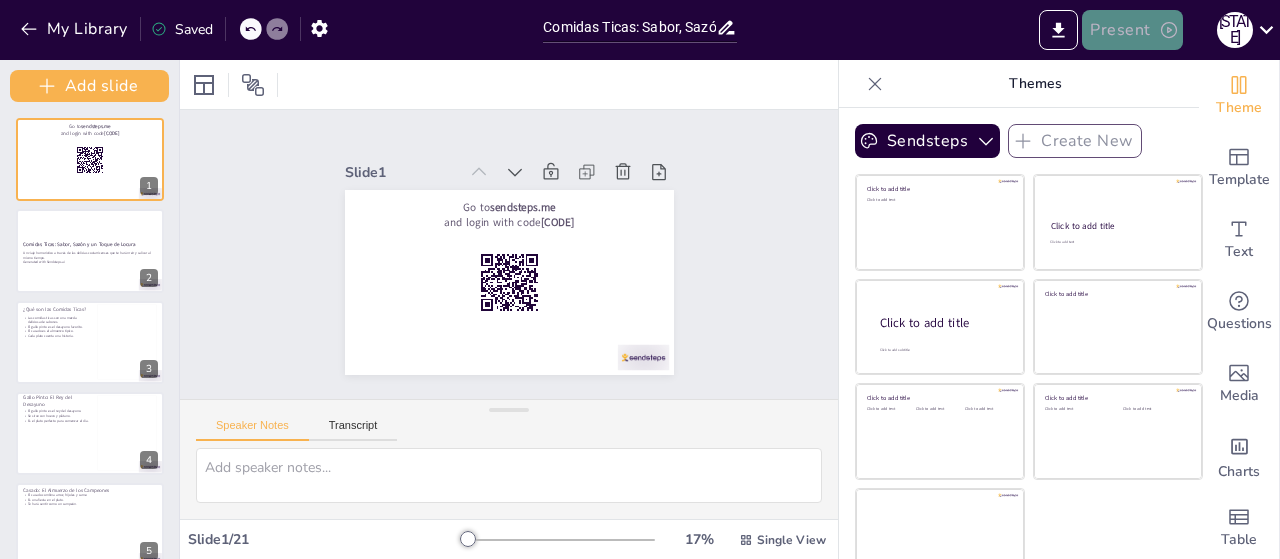 click on "Present" at bounding box center [1132, 30] 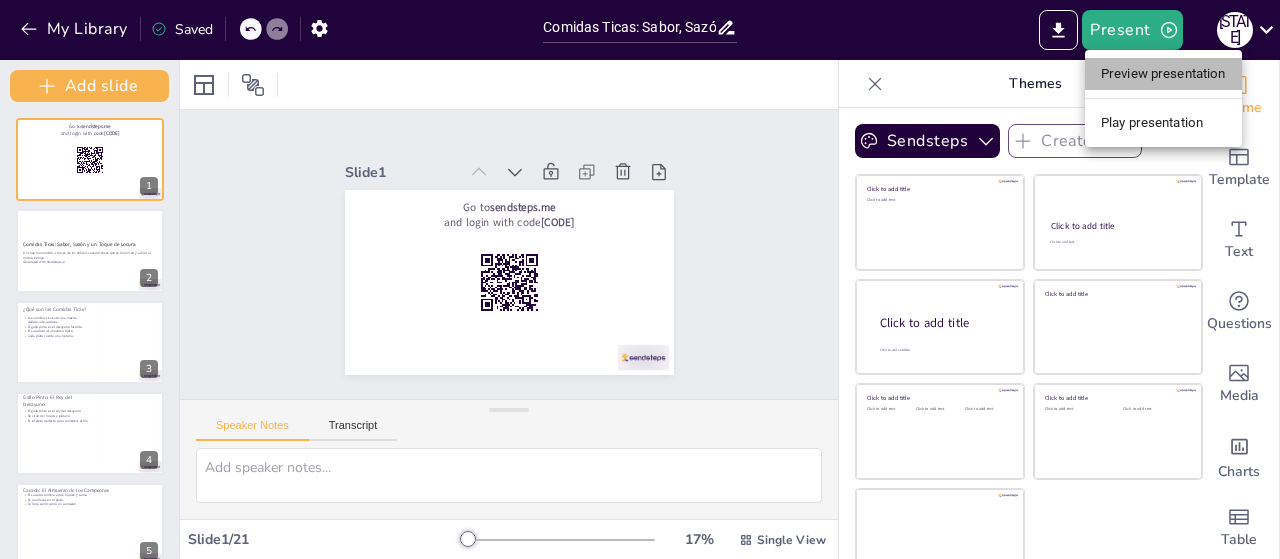 click on "Preview presentation" at bounding box center (1163, 74) 